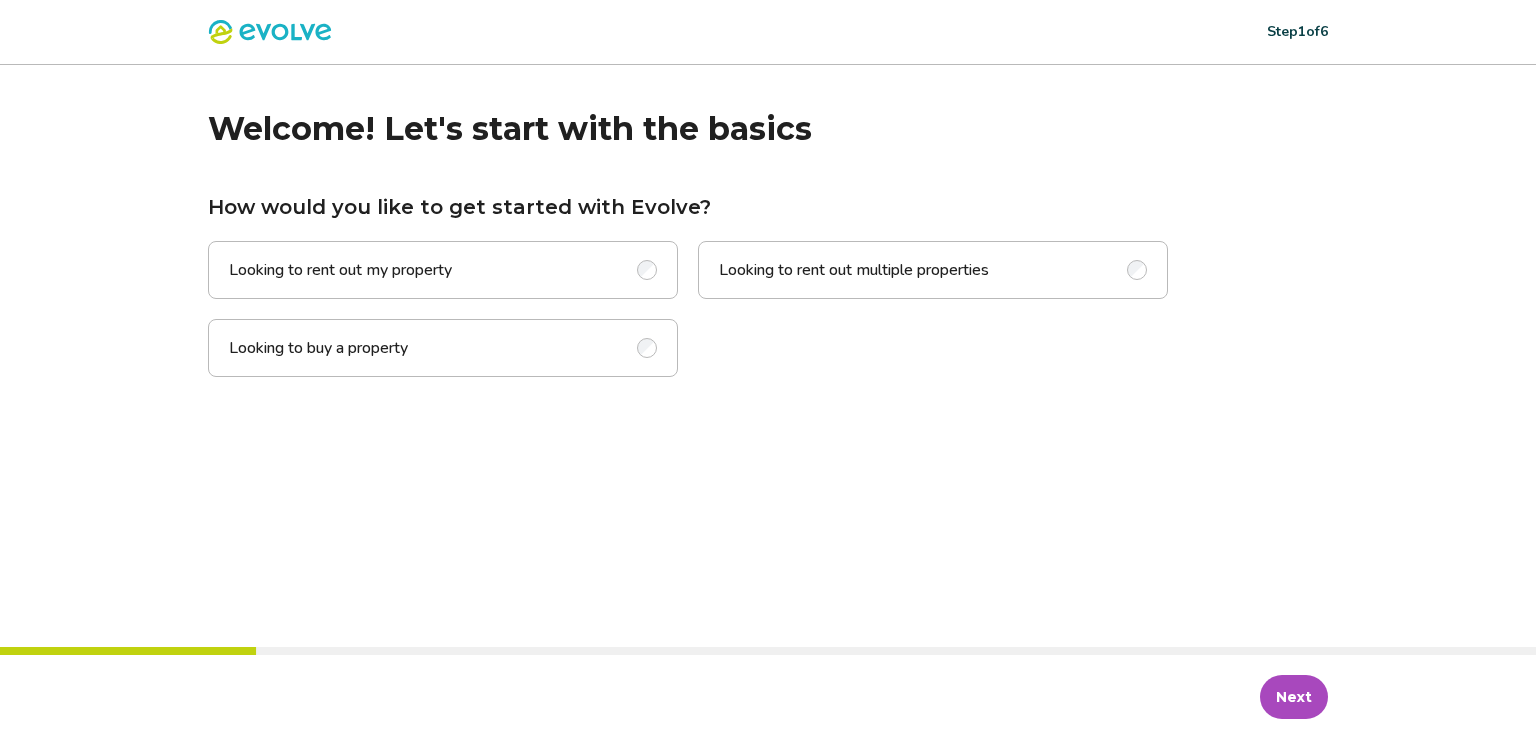 scroll, scrollTop: 0, scrollLeft: 0, axis: both 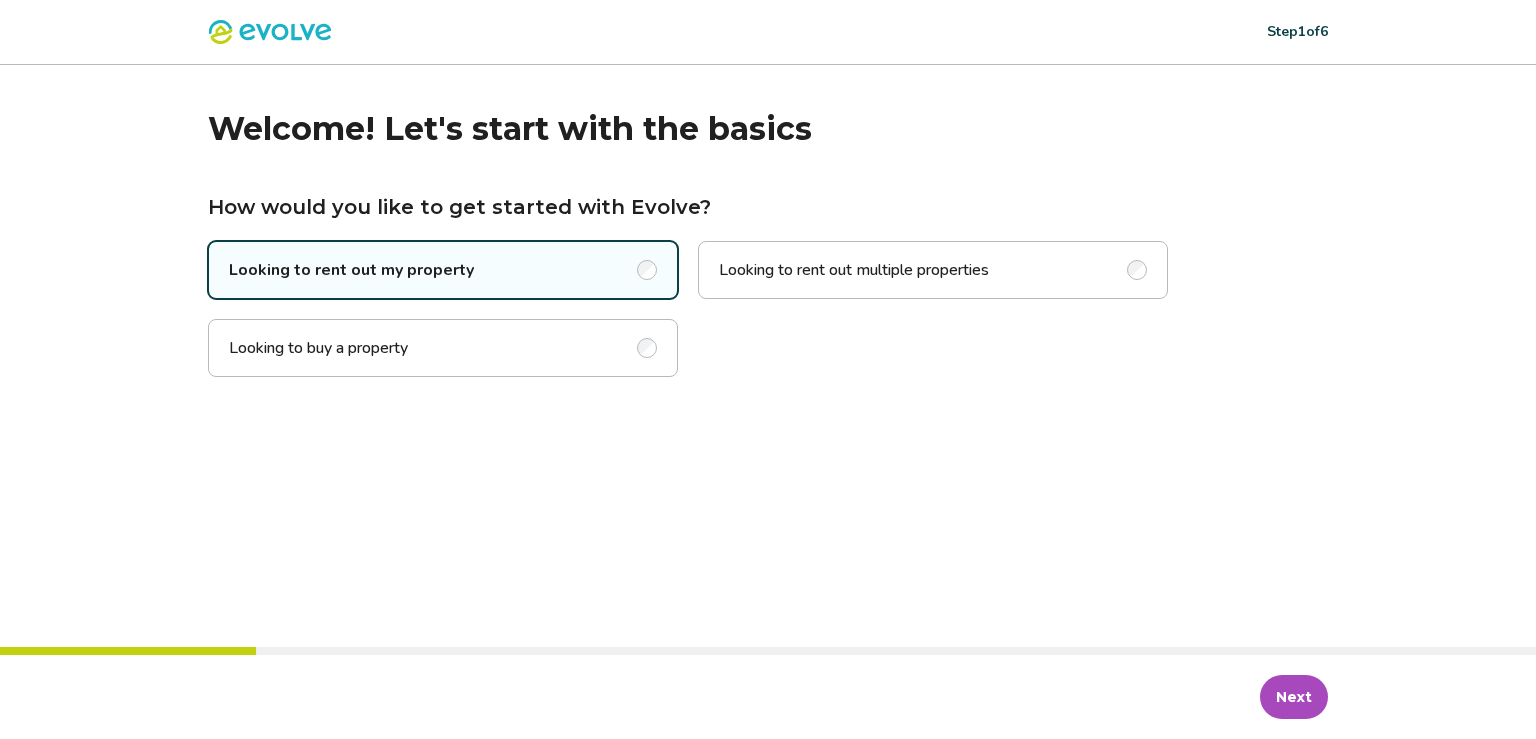 click on "Next" at bounding box center (1294, 697) 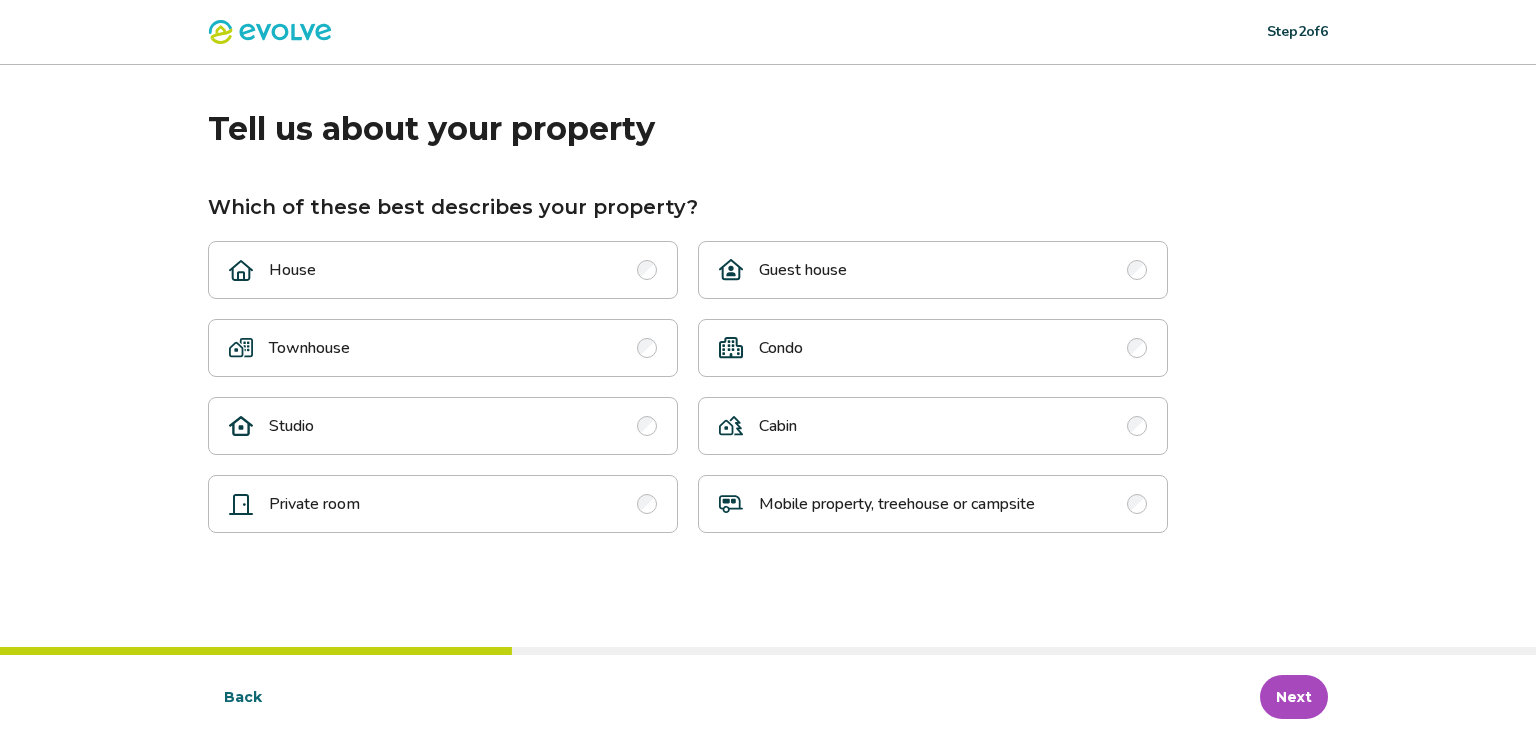 click on "Condo" at bounding box center (933, 348) 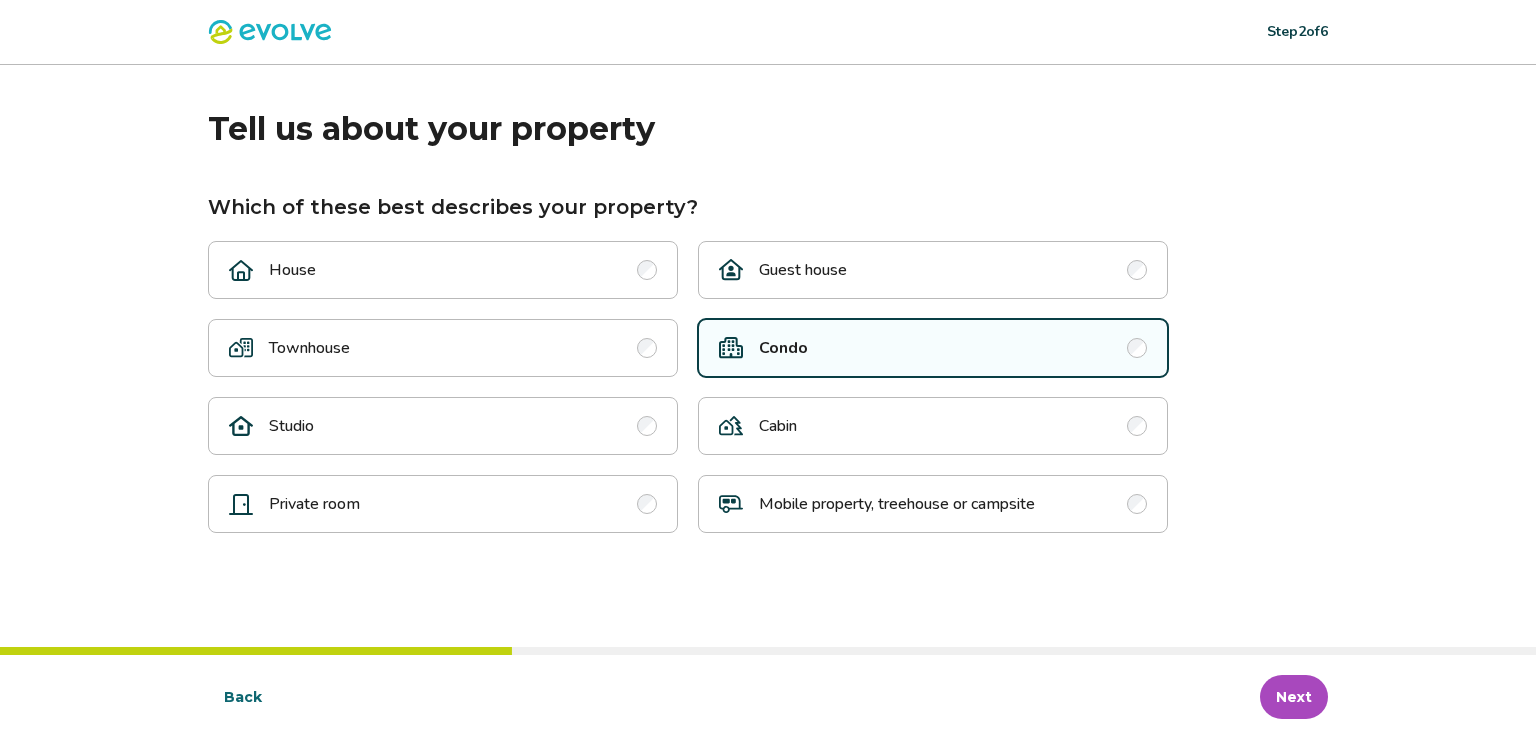 click on "Condo" at bounding box center (933, 348) 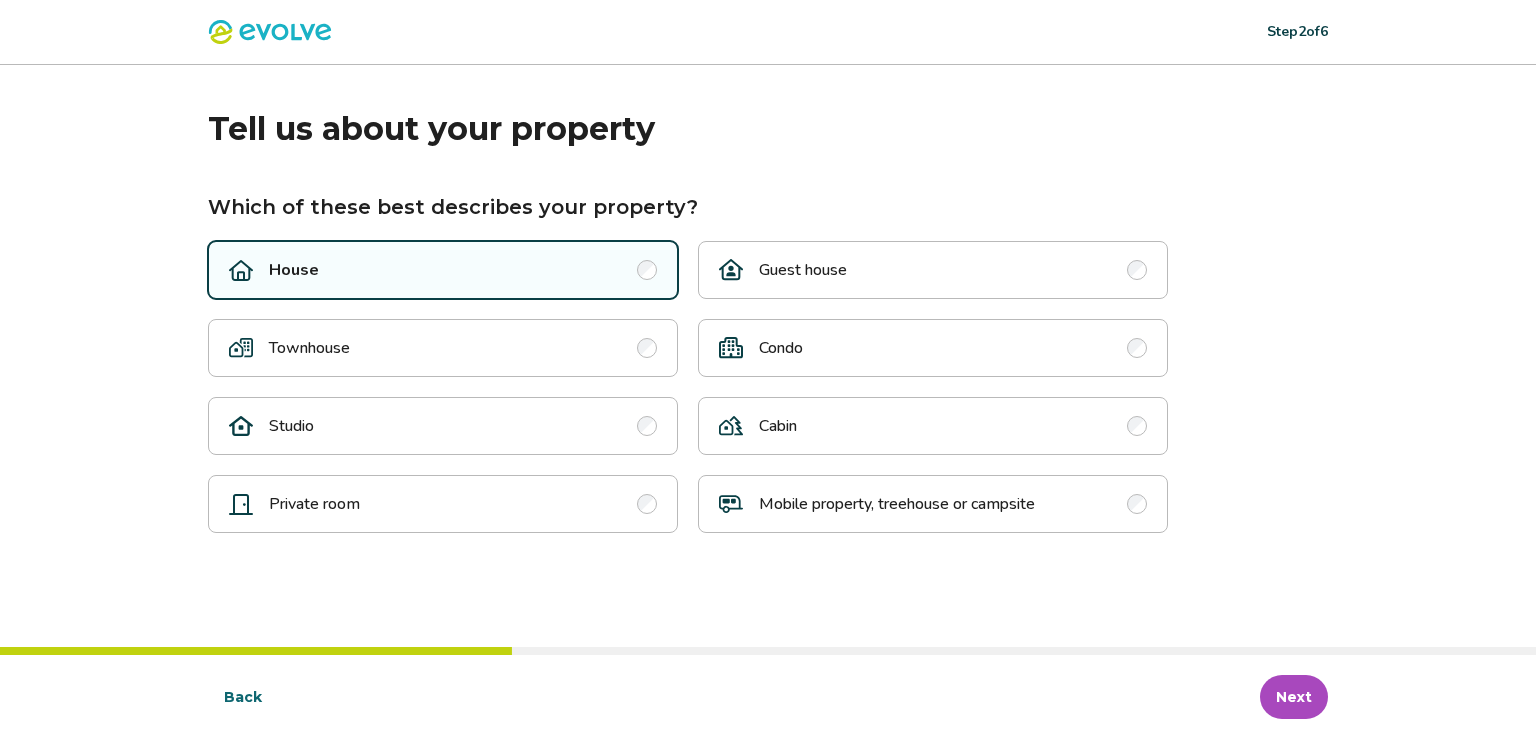 click on "Next" at bounding box center (1294, 697) 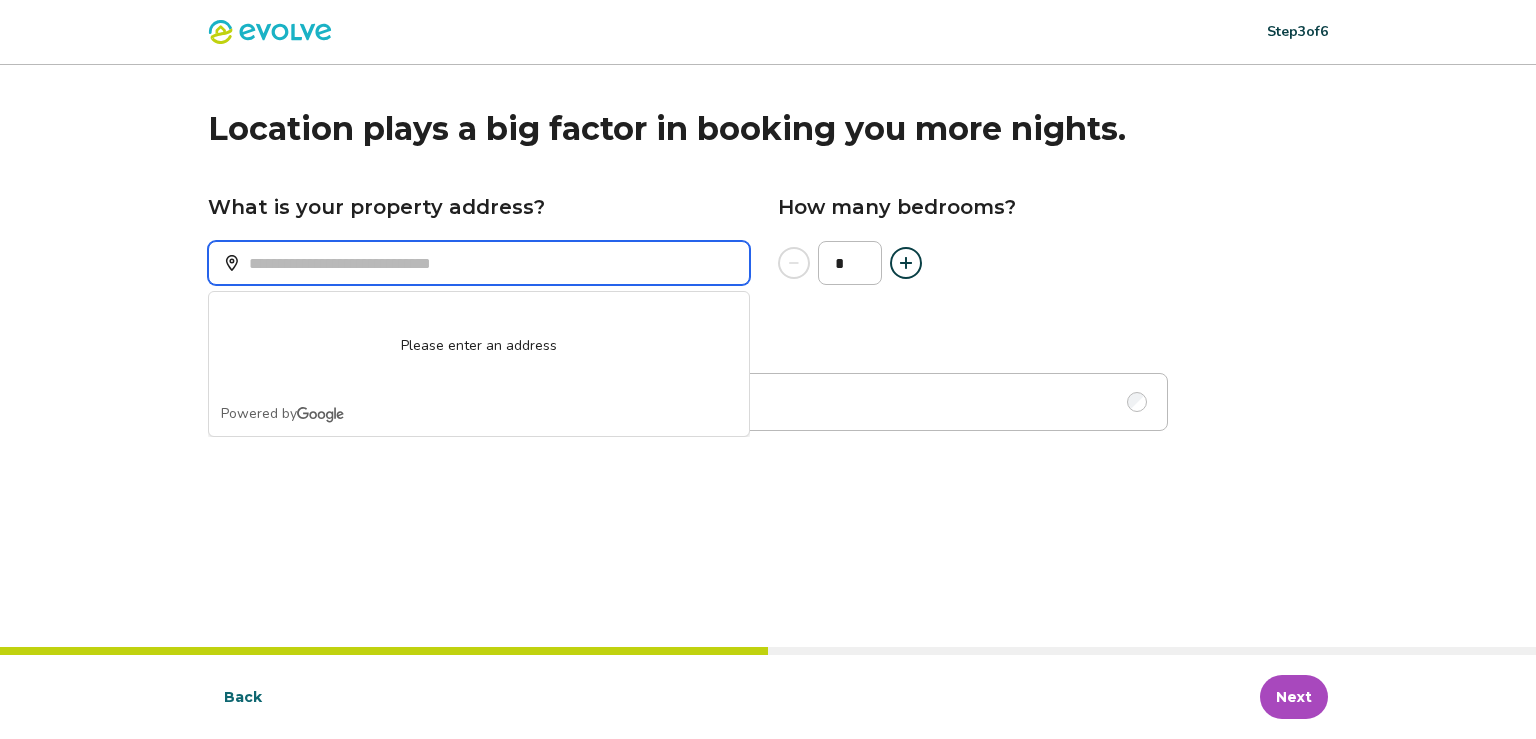 click on "What is your property address?" at bounding box center (479, 263) 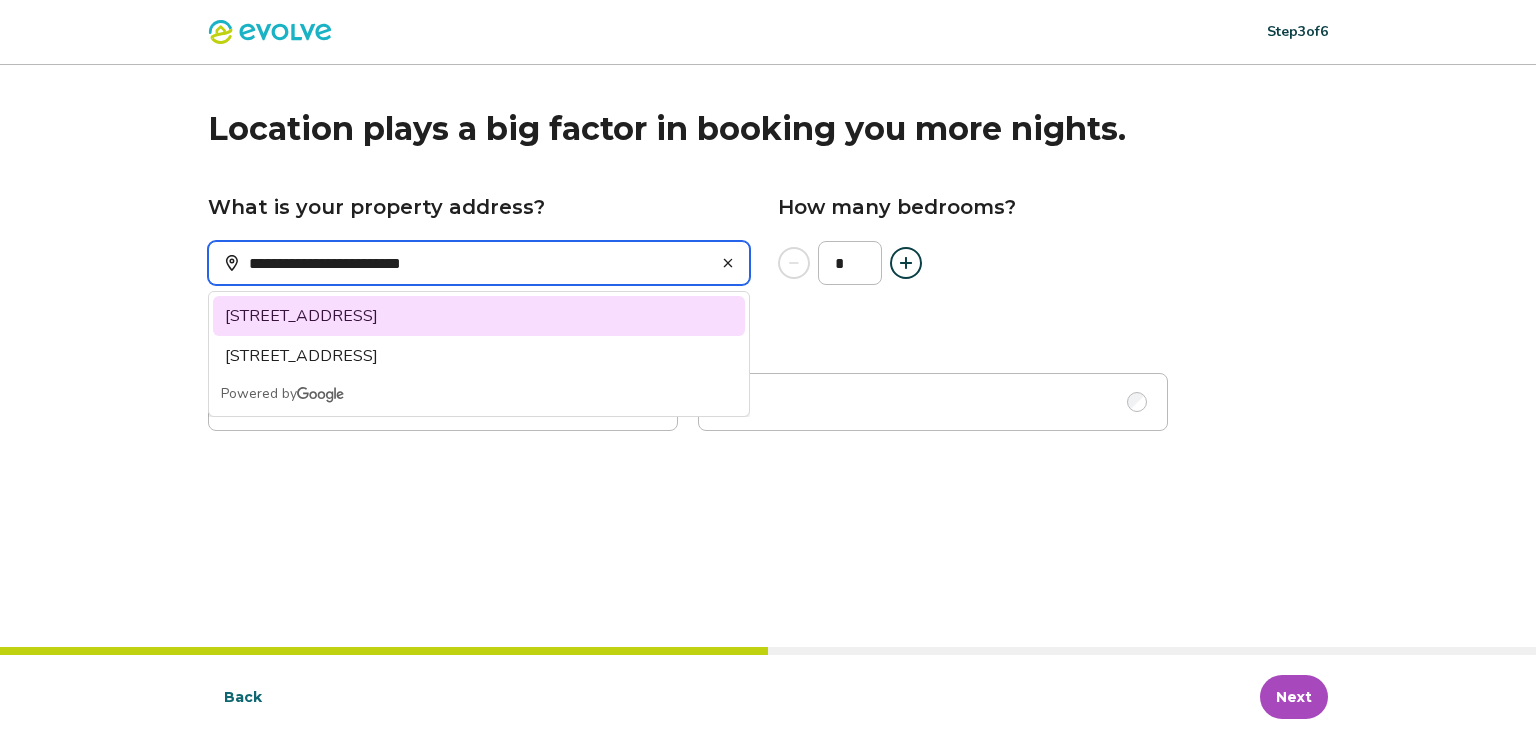 click on "[STREET_ADDRESS]" at bounding box center [479, 316] 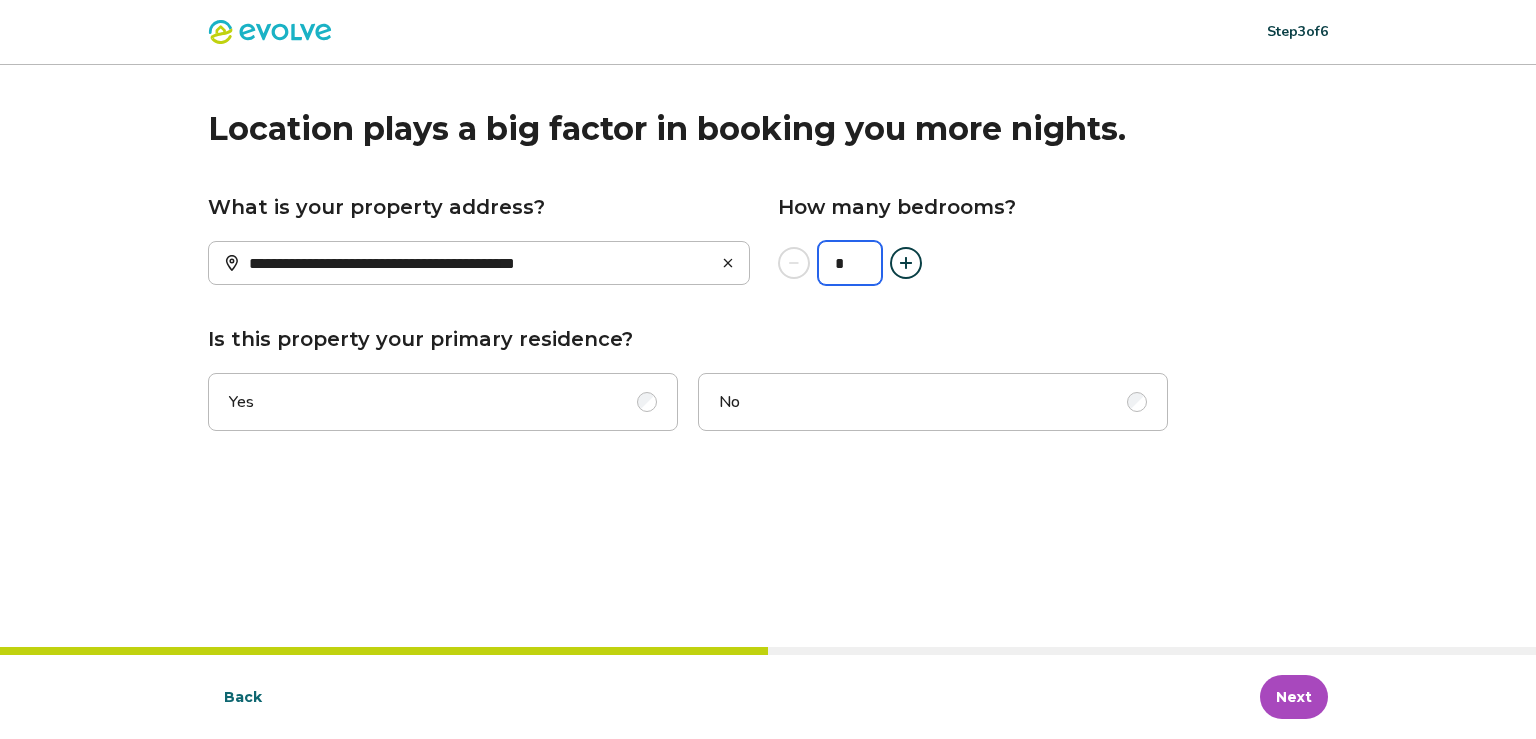 click on "*" at bounding box center (850, 263) 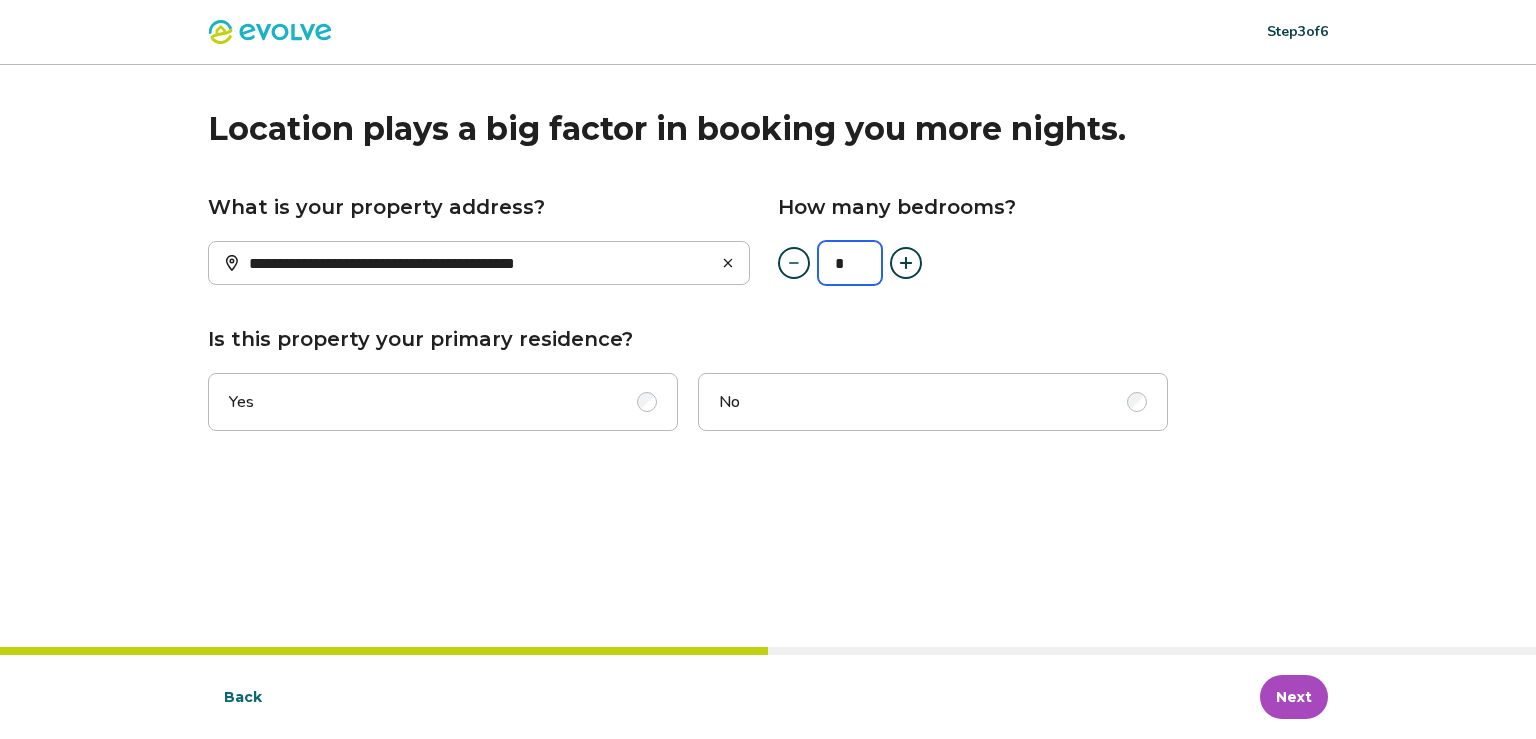 type on "*" 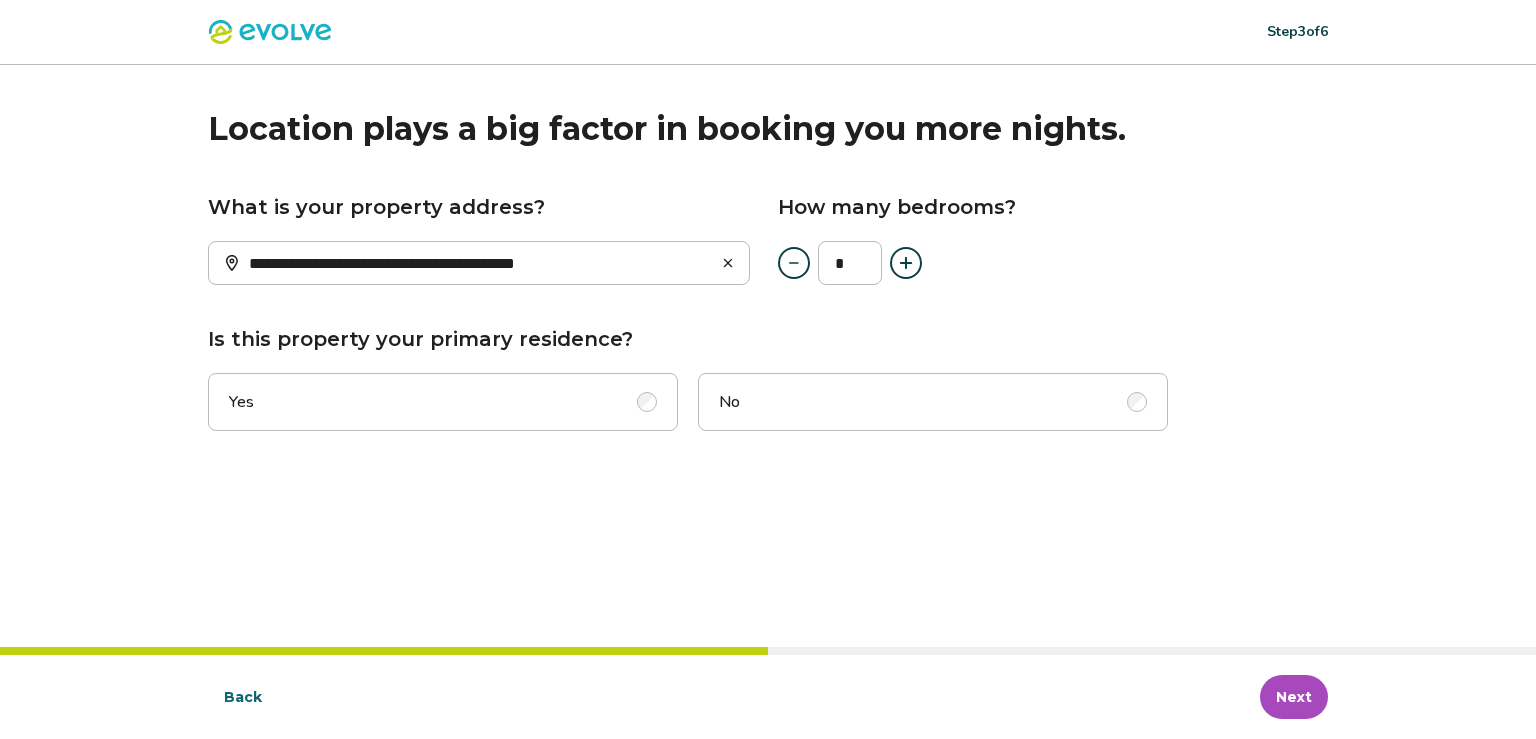 click on "No" at bounding box center (933, 402) 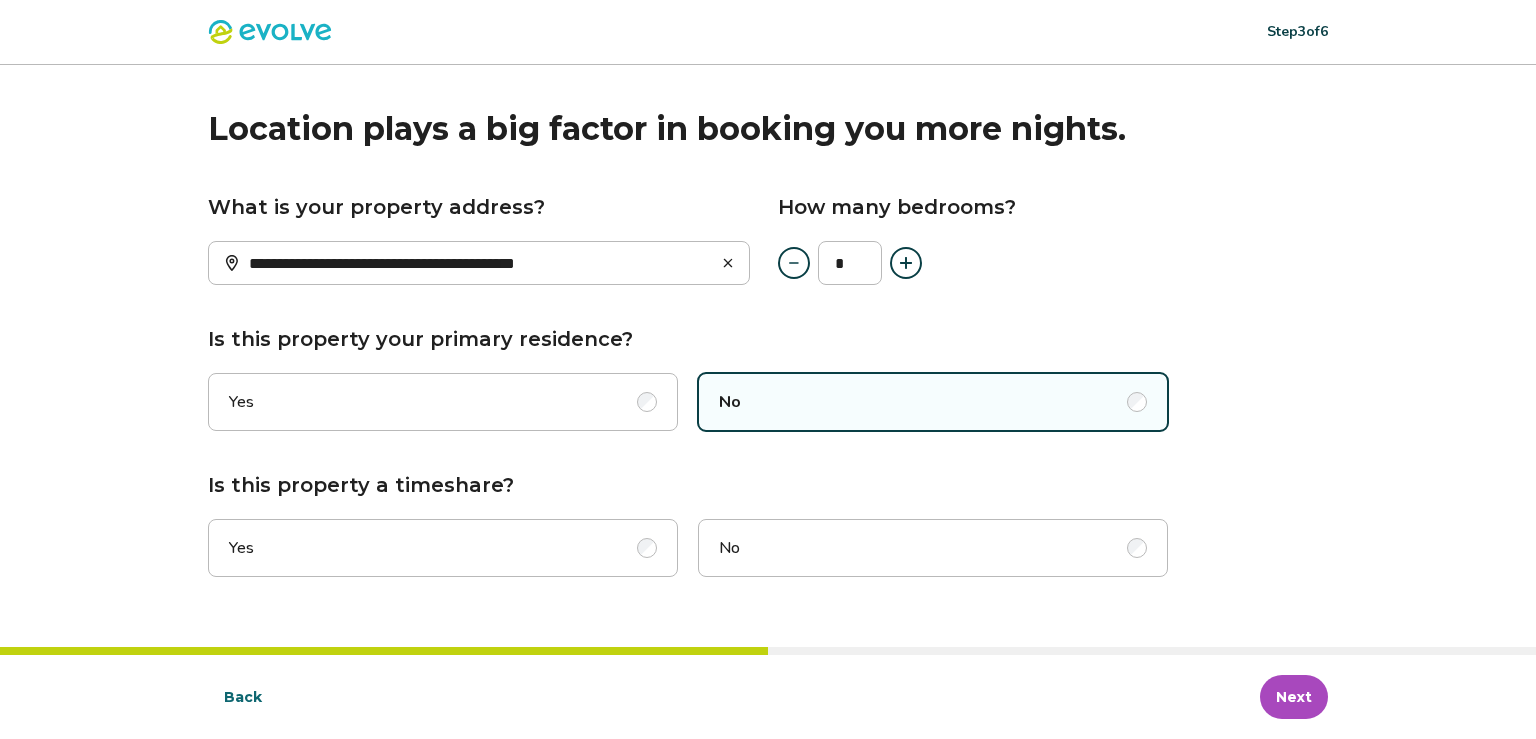 click on "No" at bounding box center (933, 548) 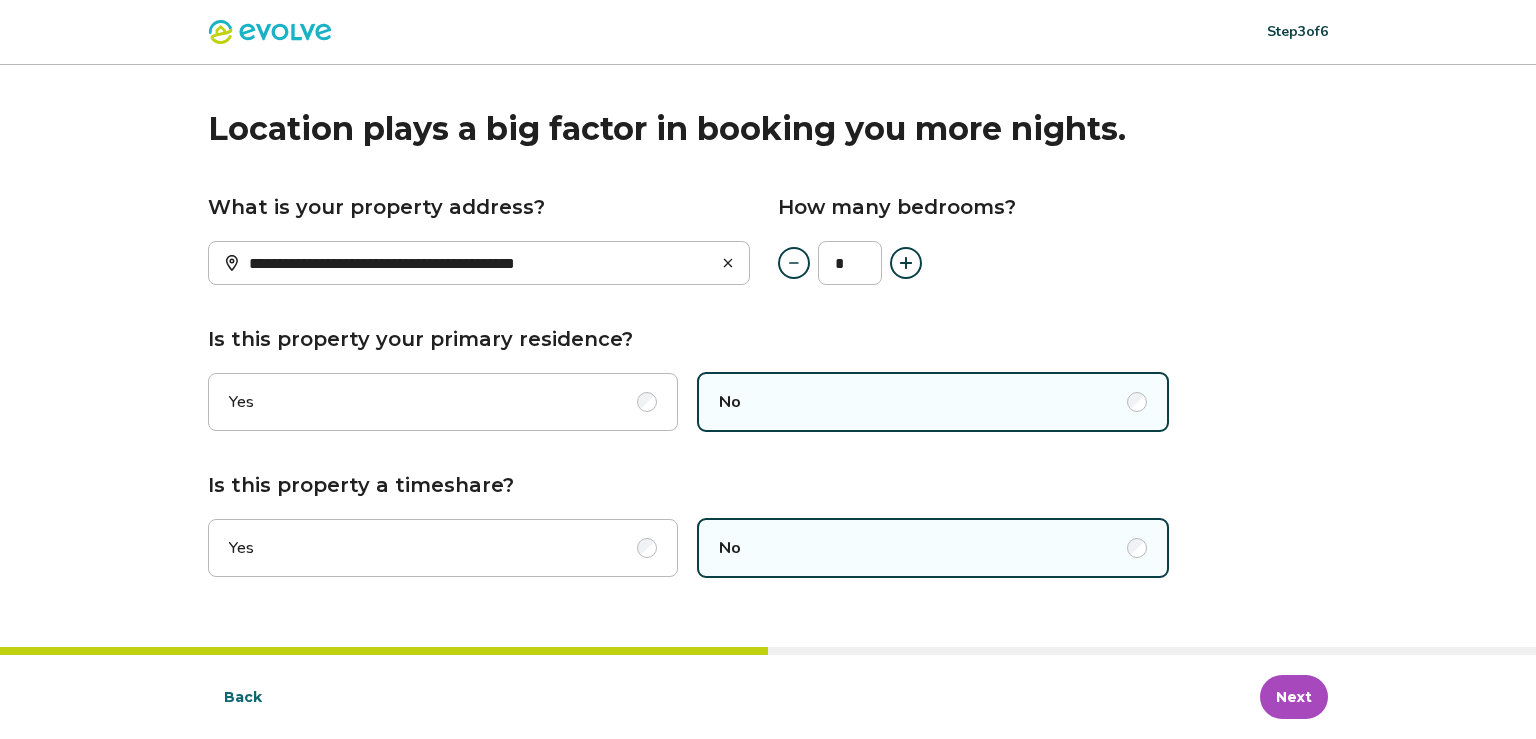 click on "Next" at bounding box center (1294, 697) 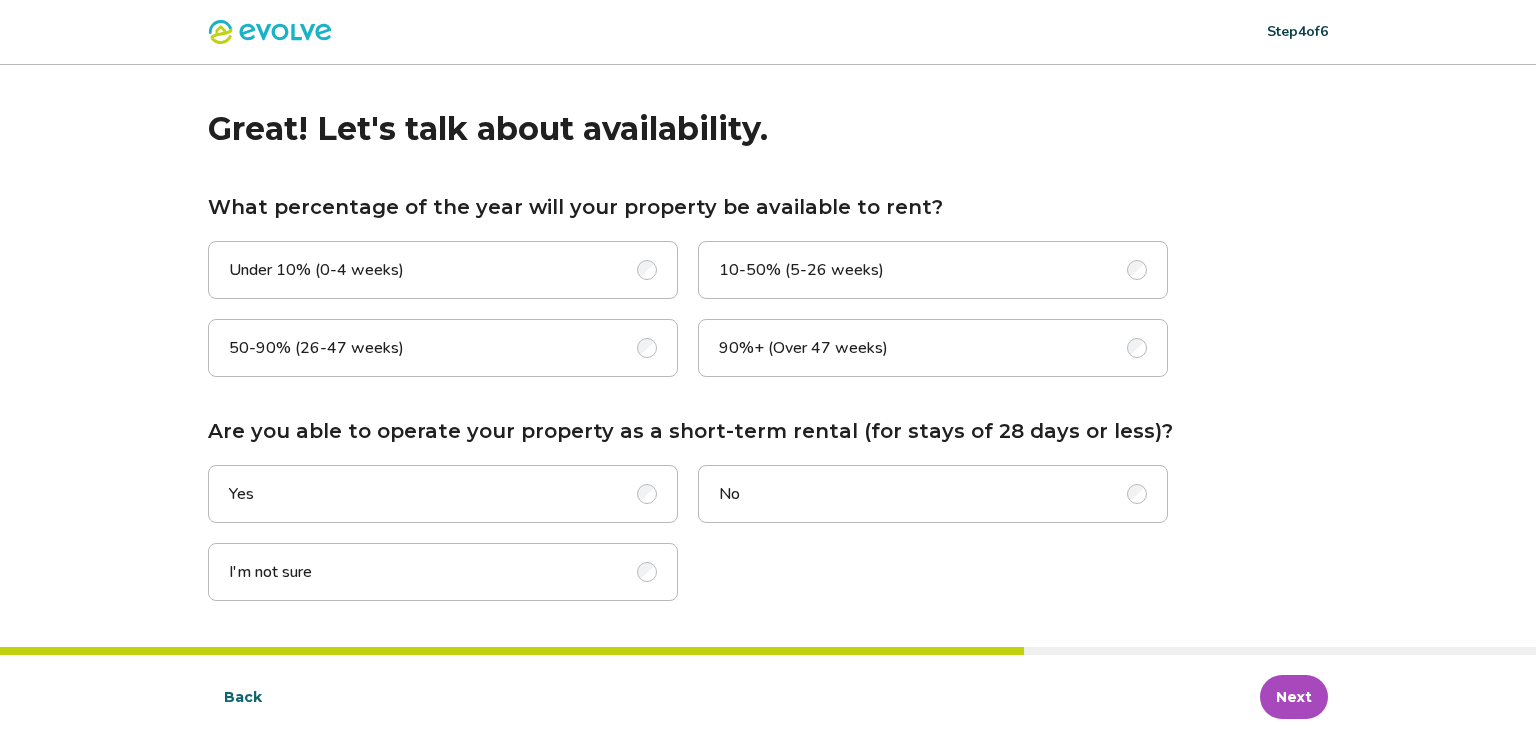click on "50-90% (26-47 weeks)" at bounding box center (443, 348) 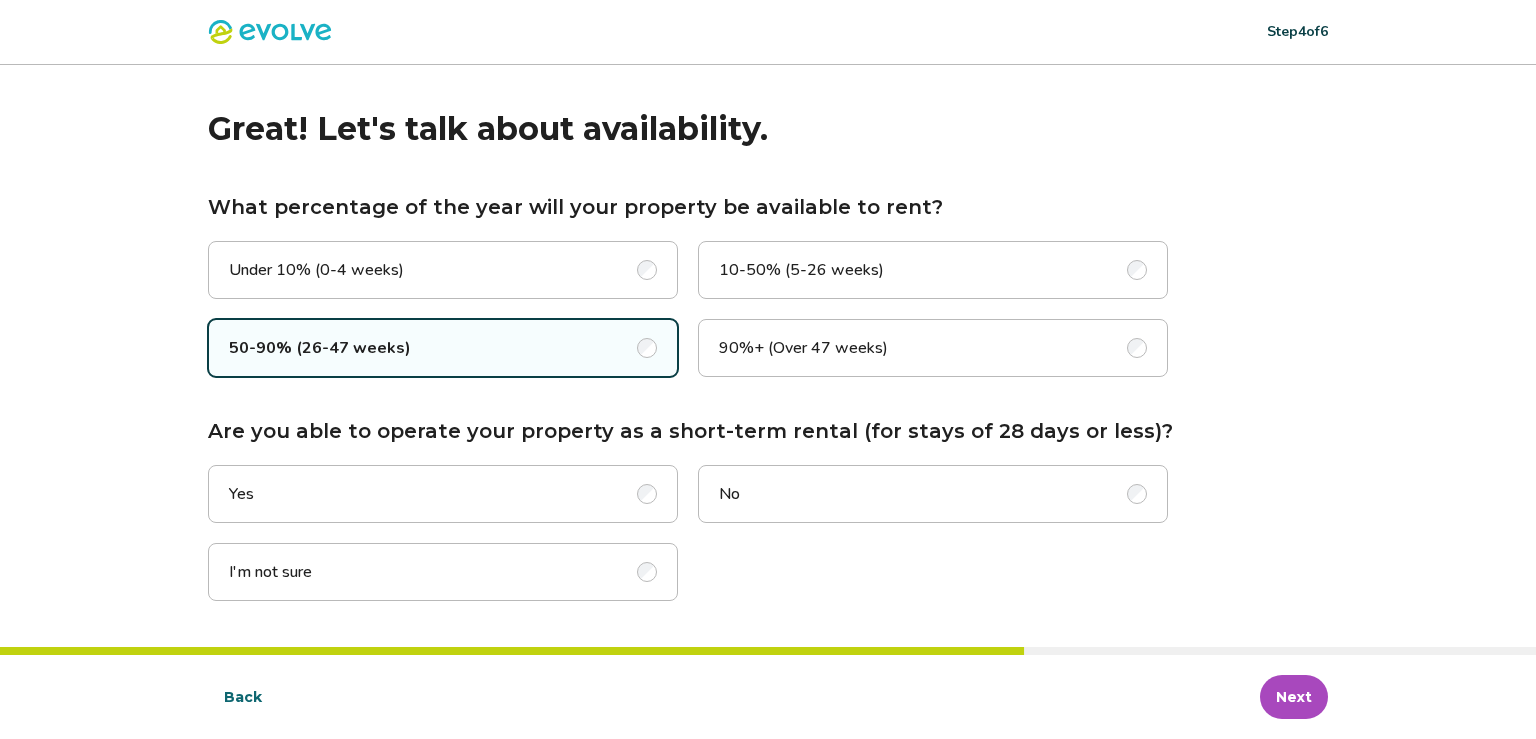 click at bounding box center (647, 494) 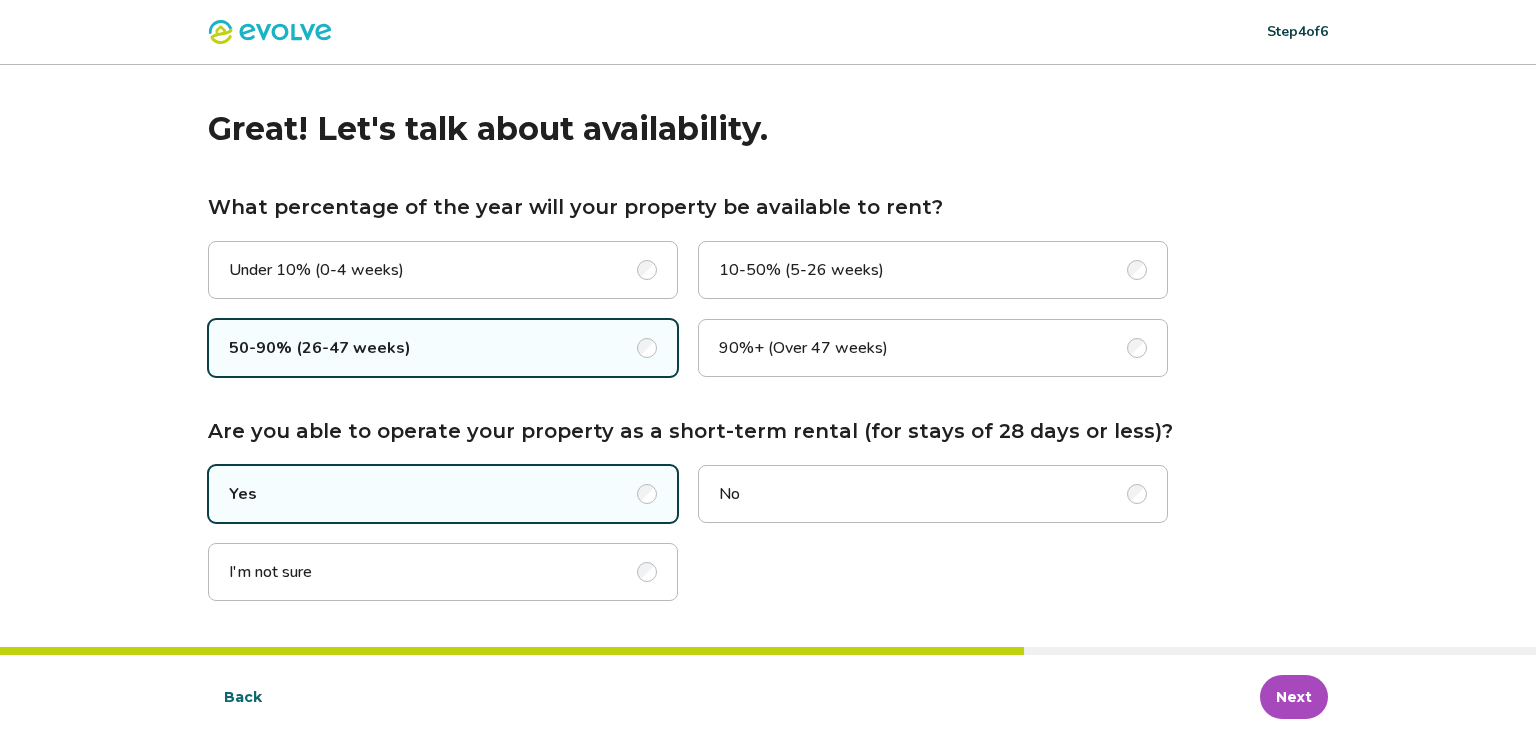 click on "Next" at bounding box center (1294, 697) 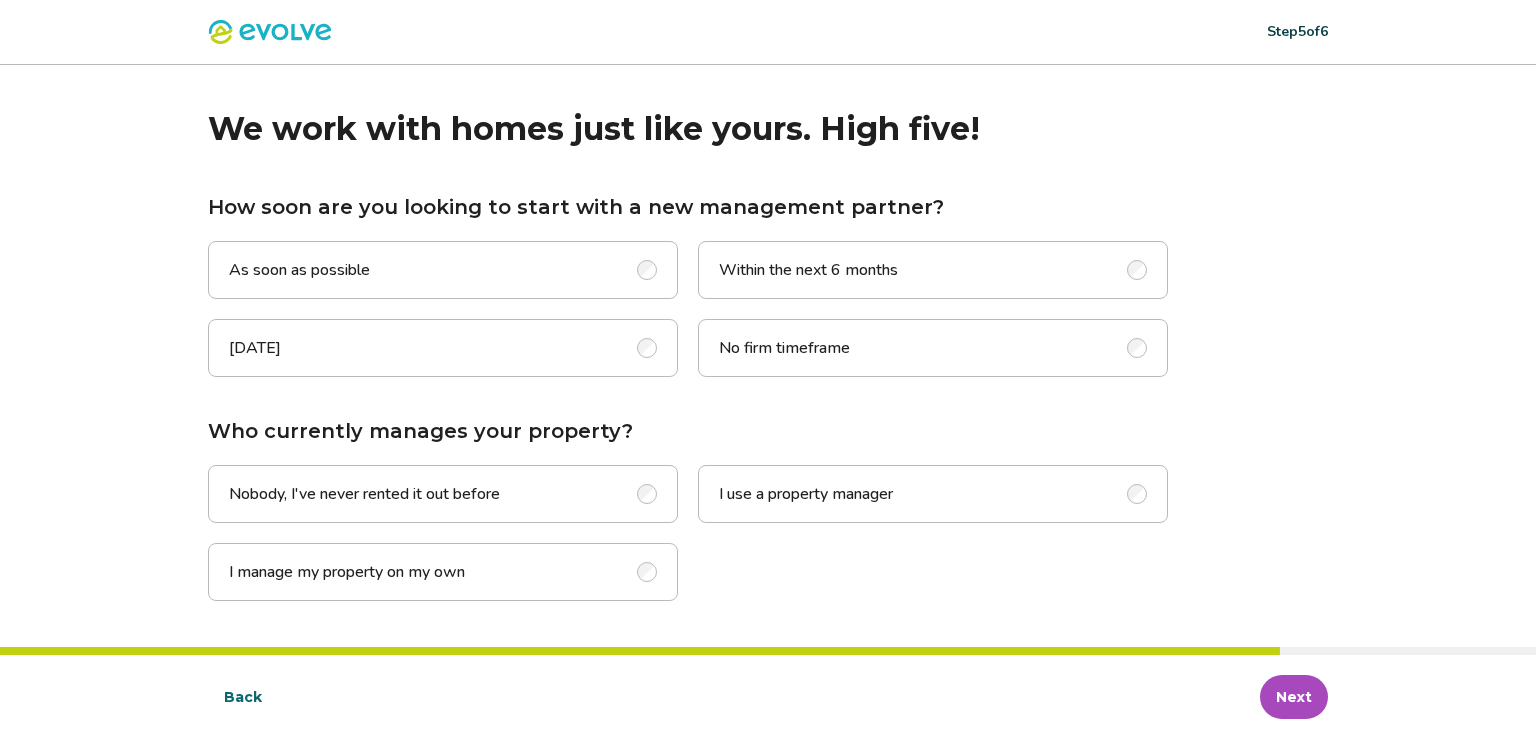 click on "As soon as possible" at bounding box center [443, 270] 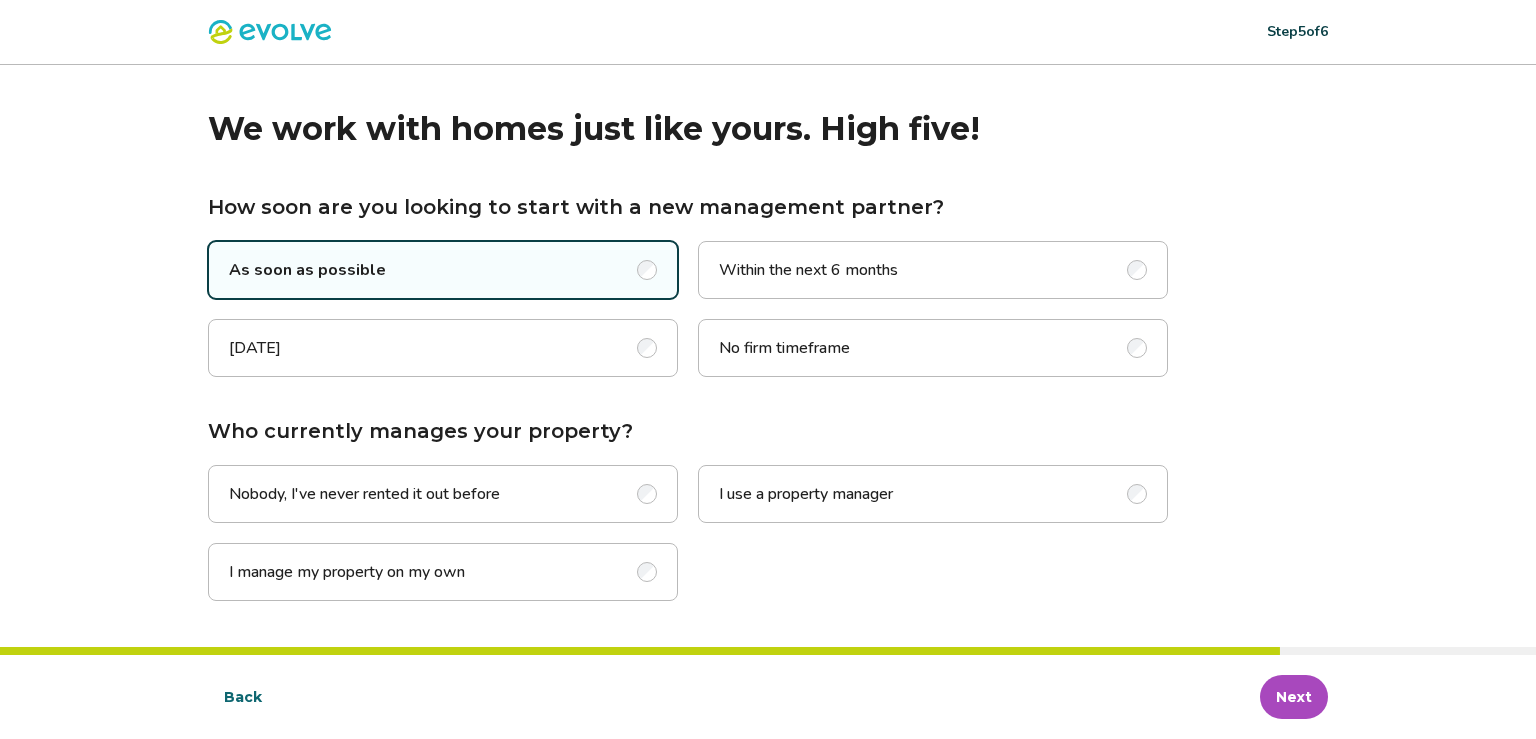 click on "Nobody, I've never rented it out before" at bounding box center [443, 494] 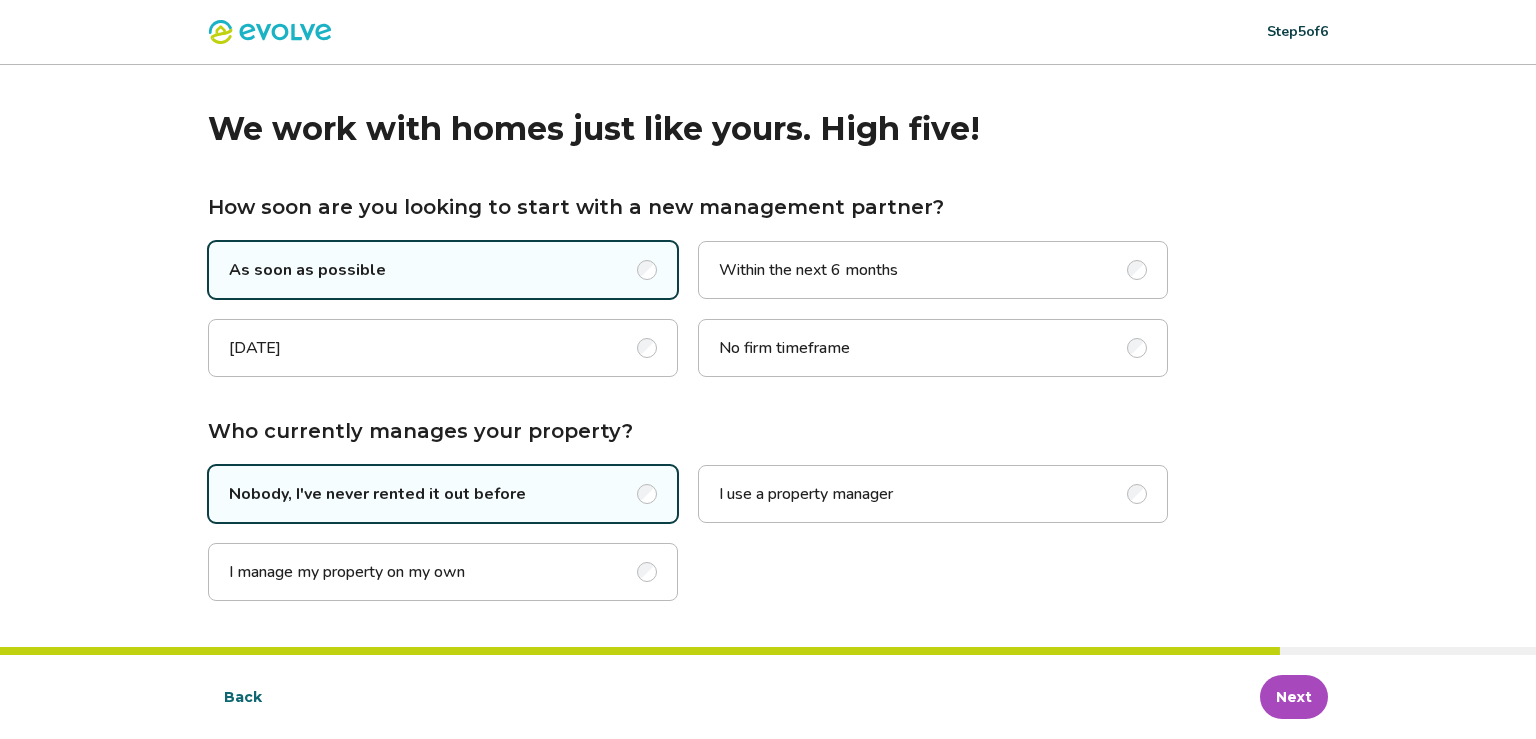 click on "Next" at bounding box center [1294, 697] 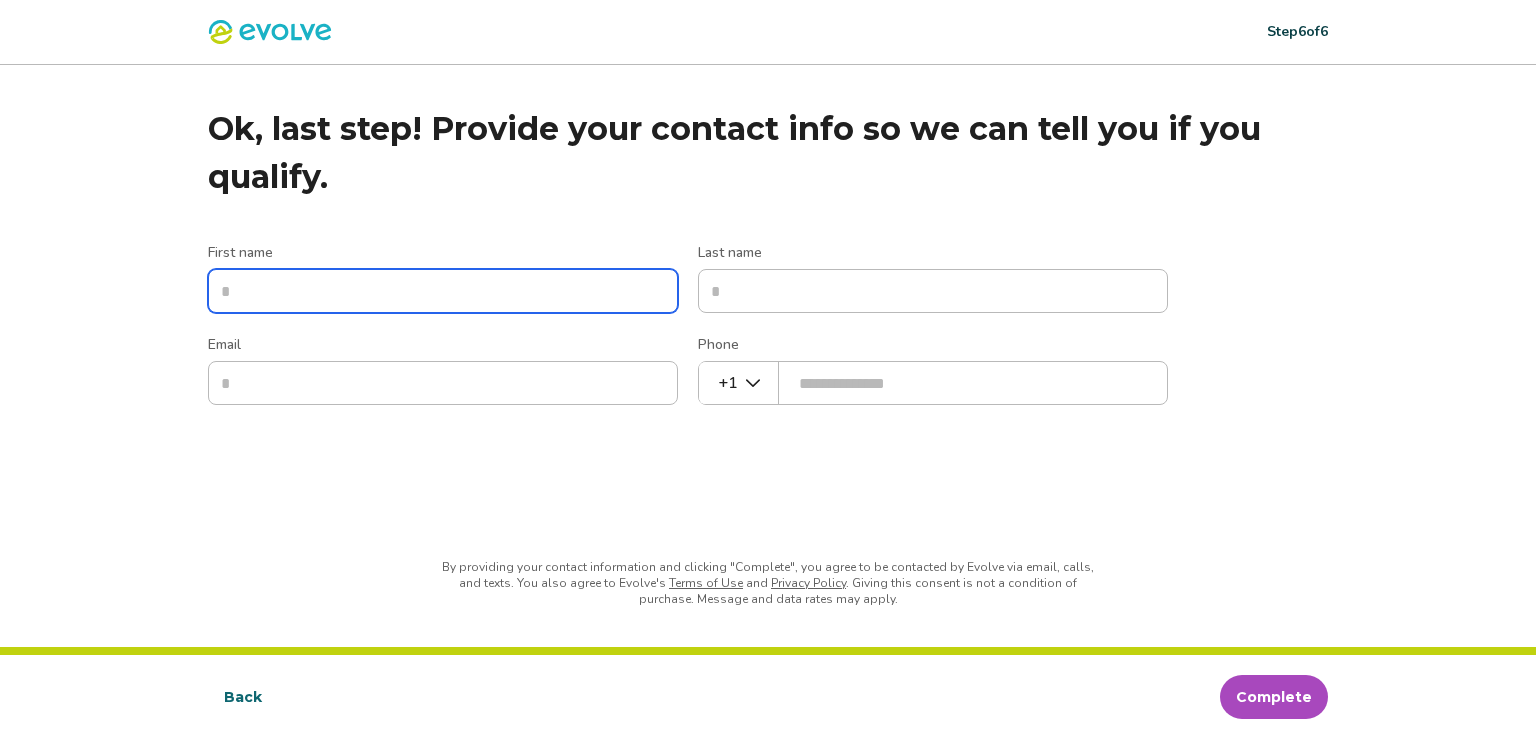 click on "First name" at bounding box center [443, 291] 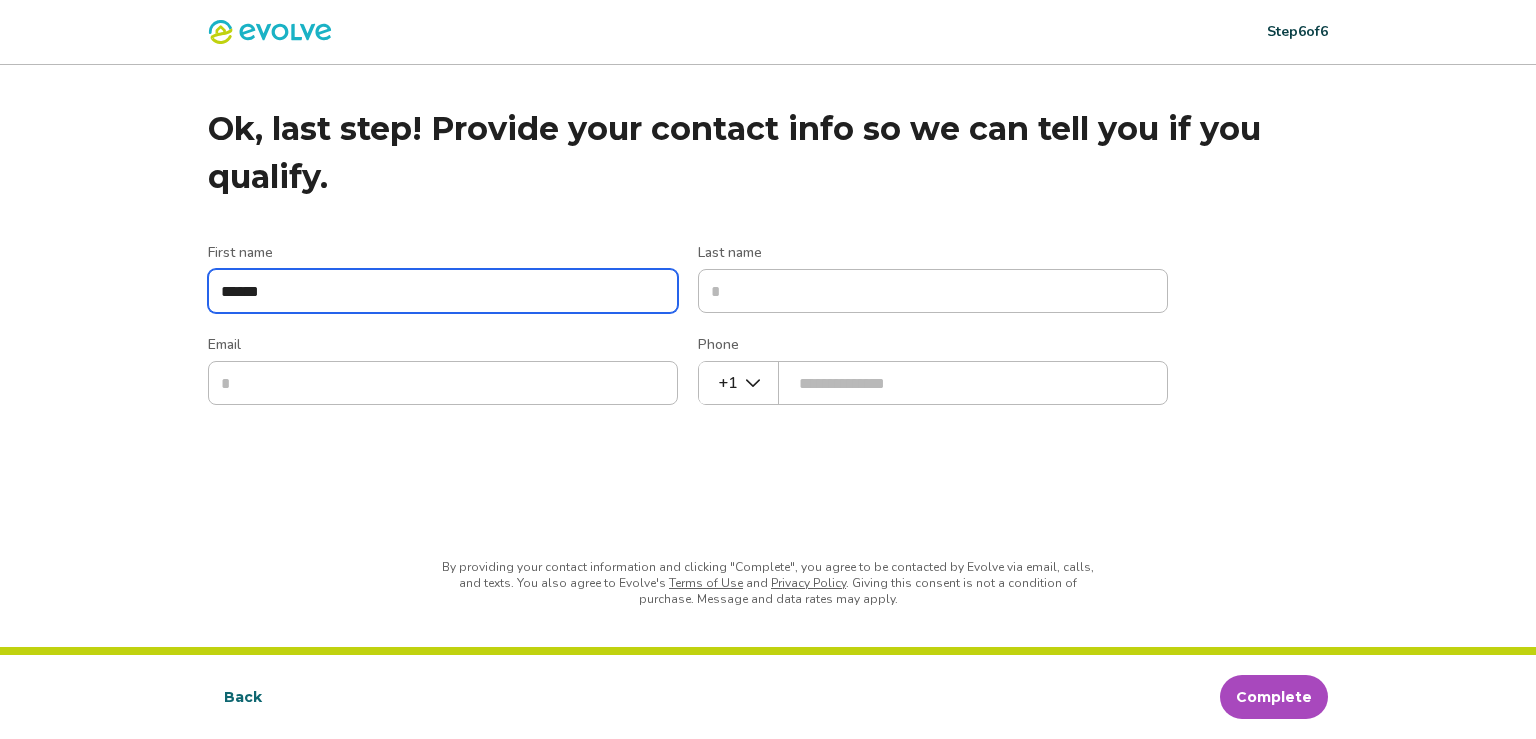 type on "******" 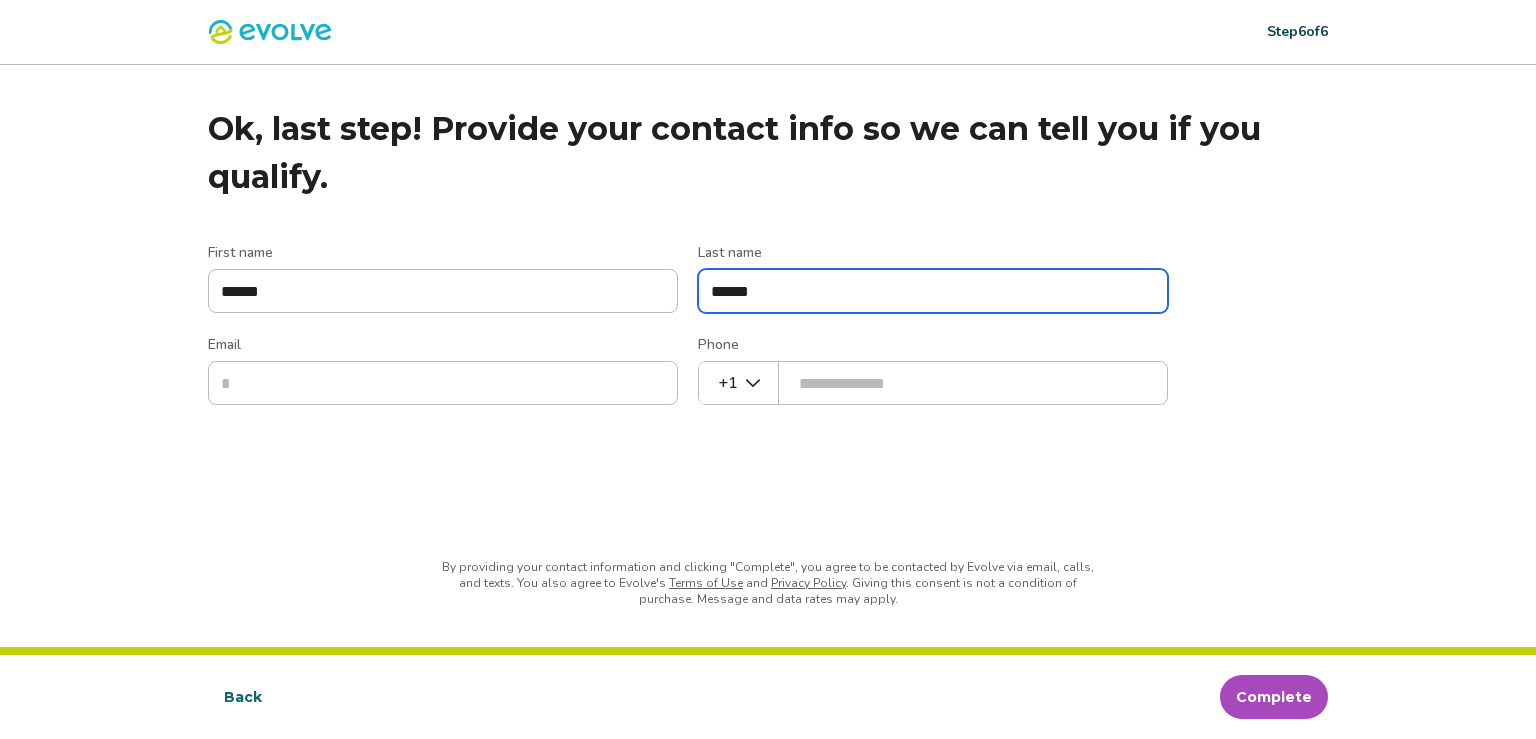 type on "******" 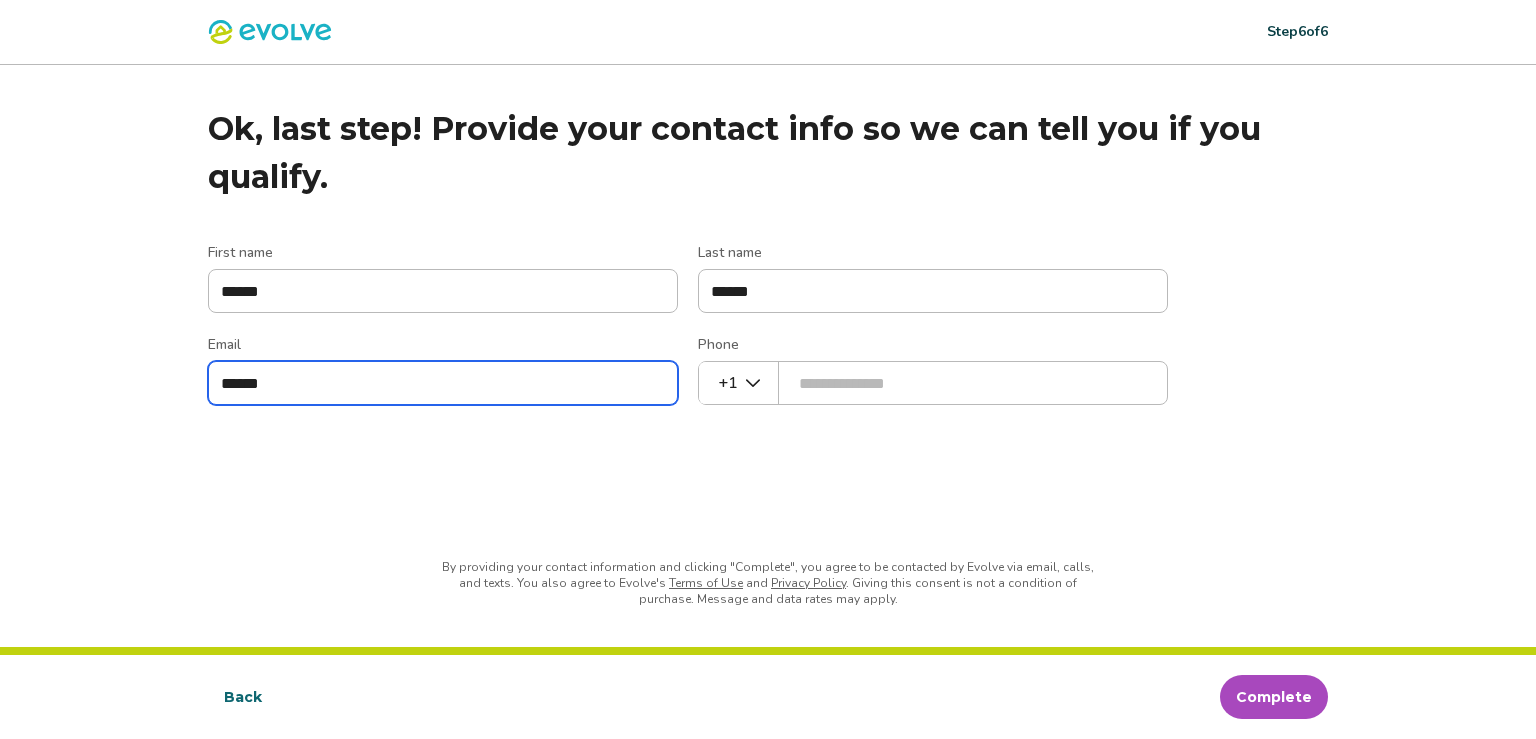 type on "**********" 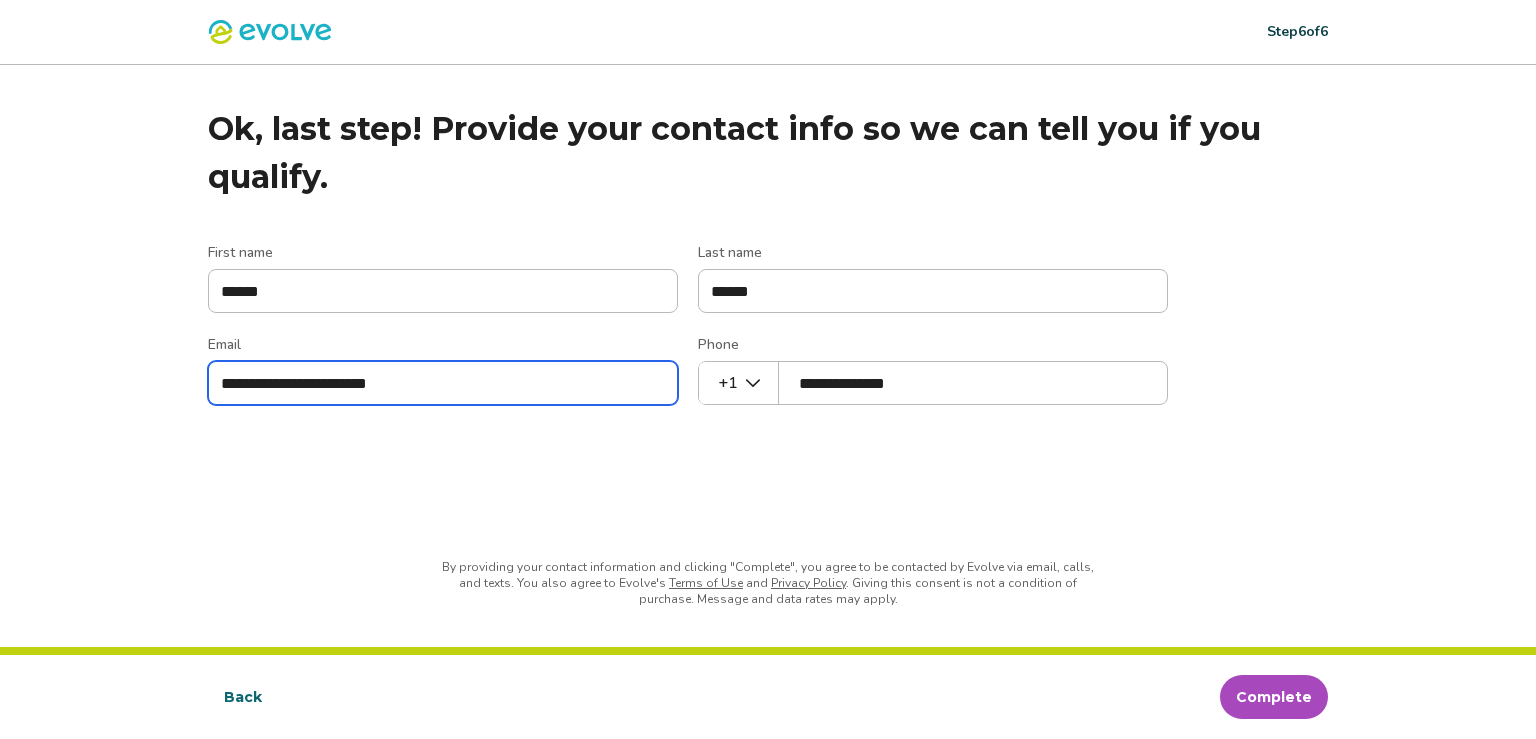 type on "**********" 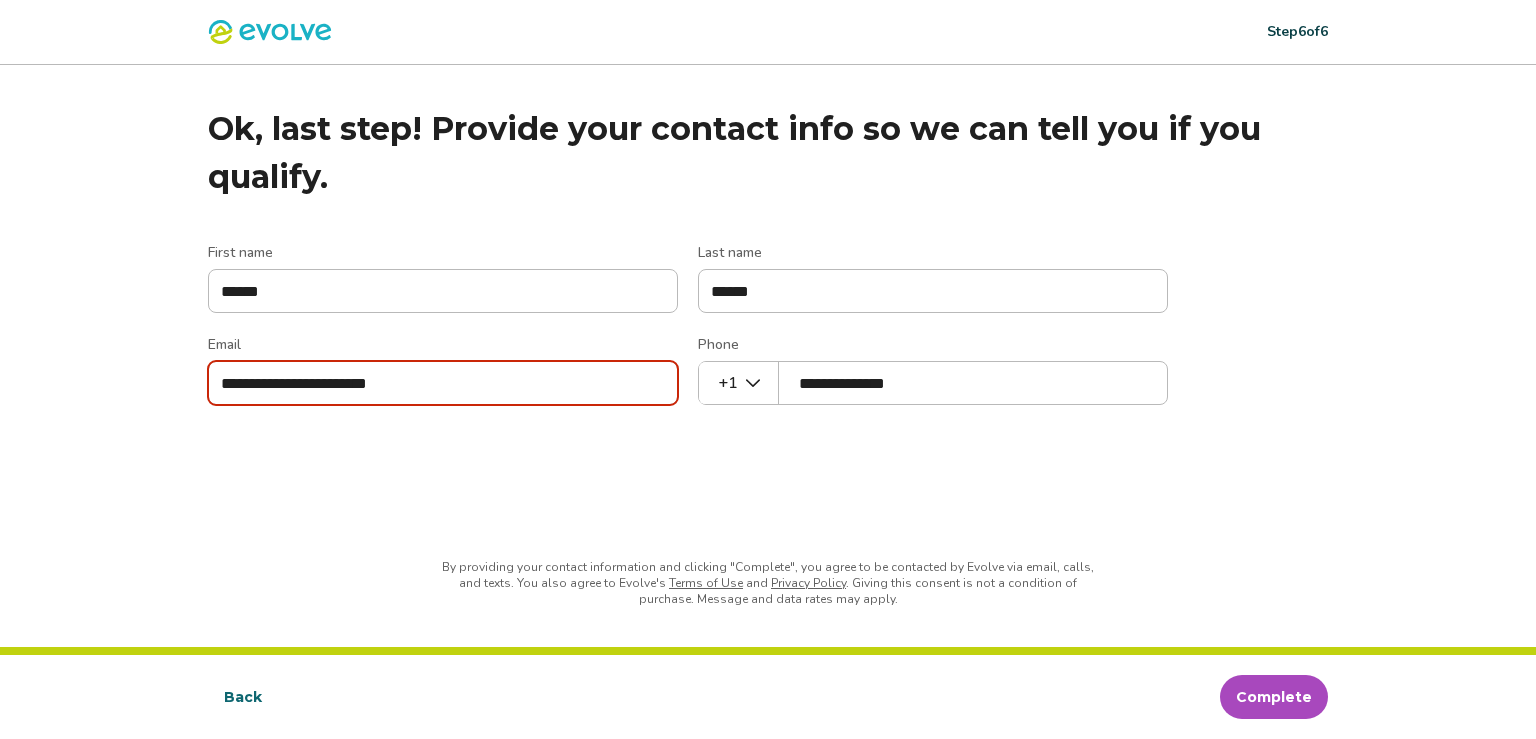 click on "Complete" at bounding box center [1274, 697] 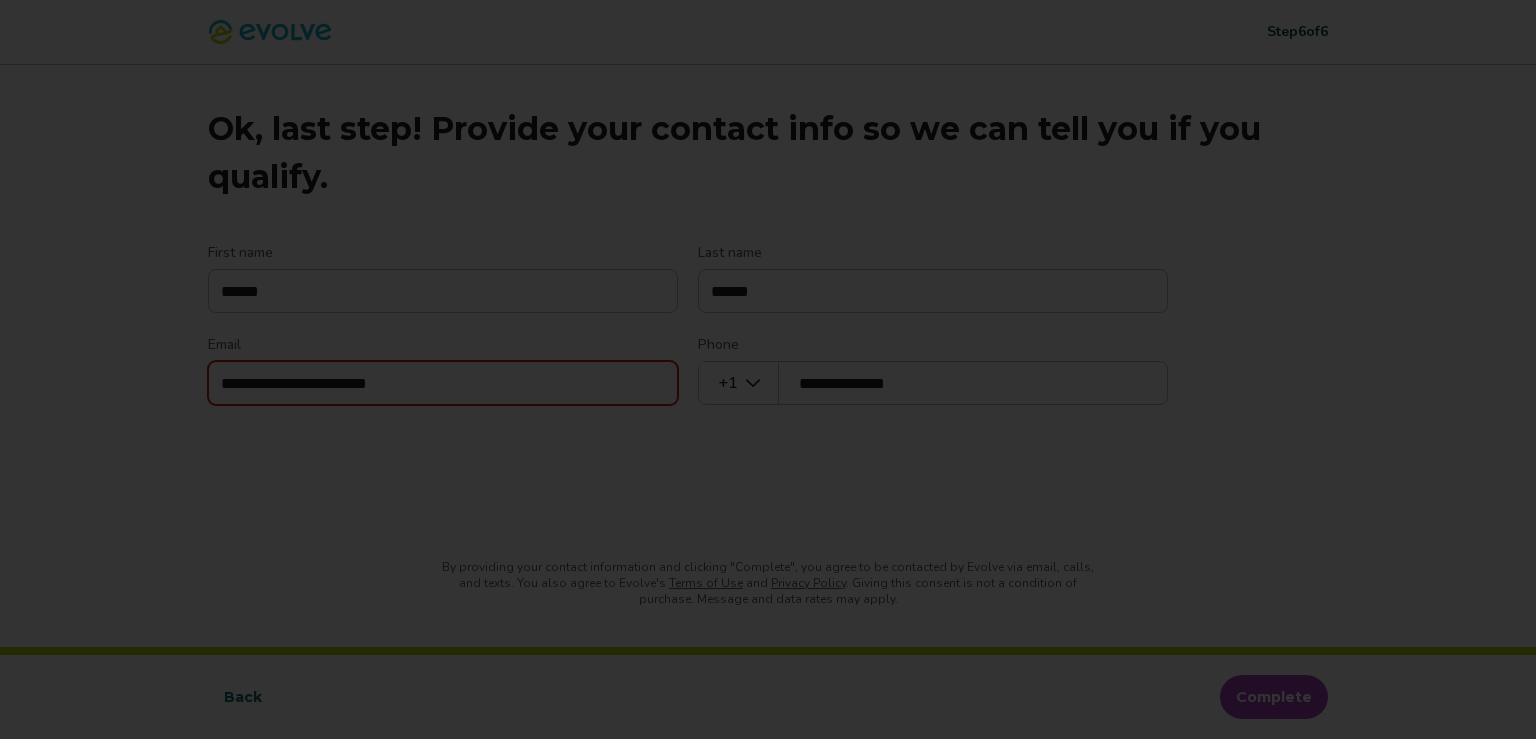 click on "</div>" at bounding box center [768, 369] 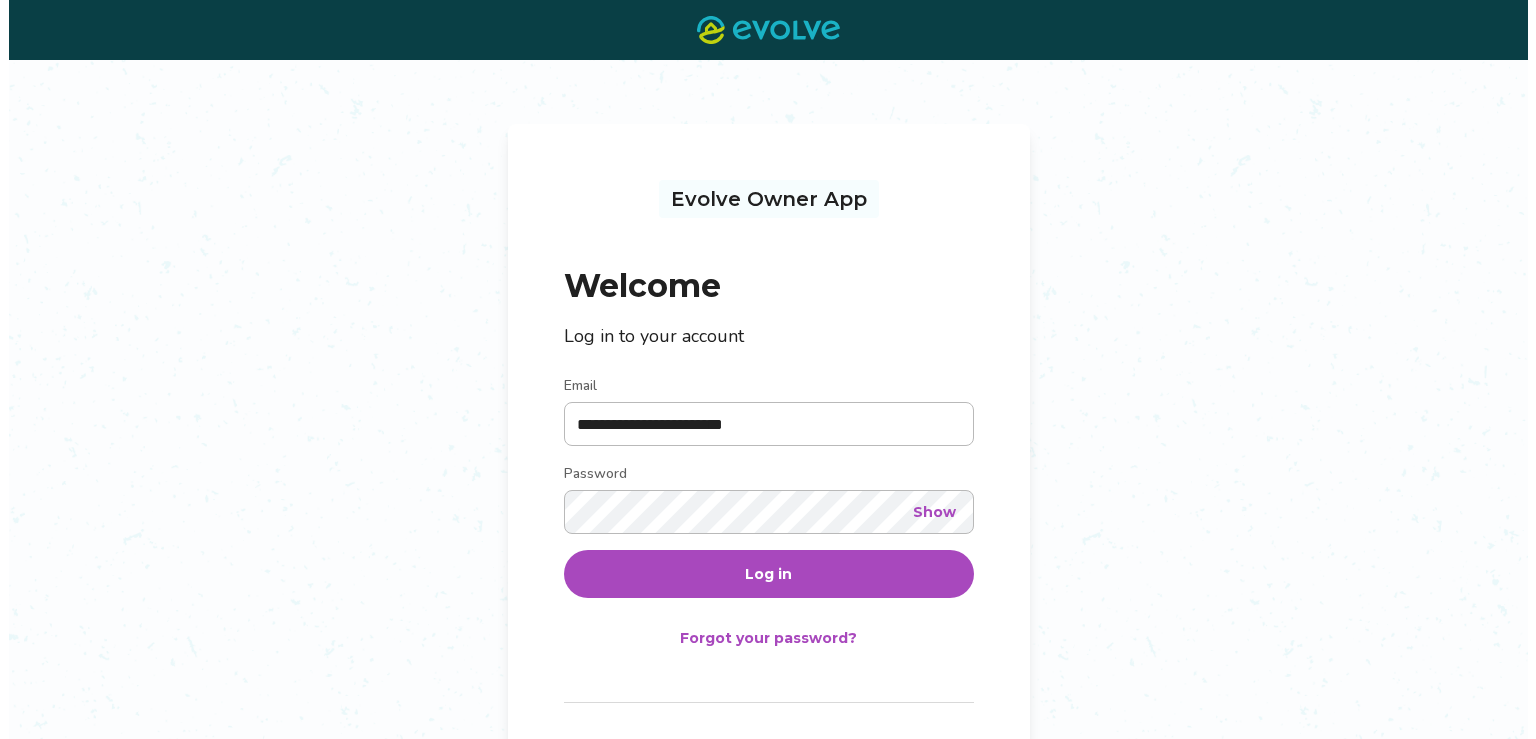 scroll, scrollTop: 0, scrollLeft: 0, axis: both 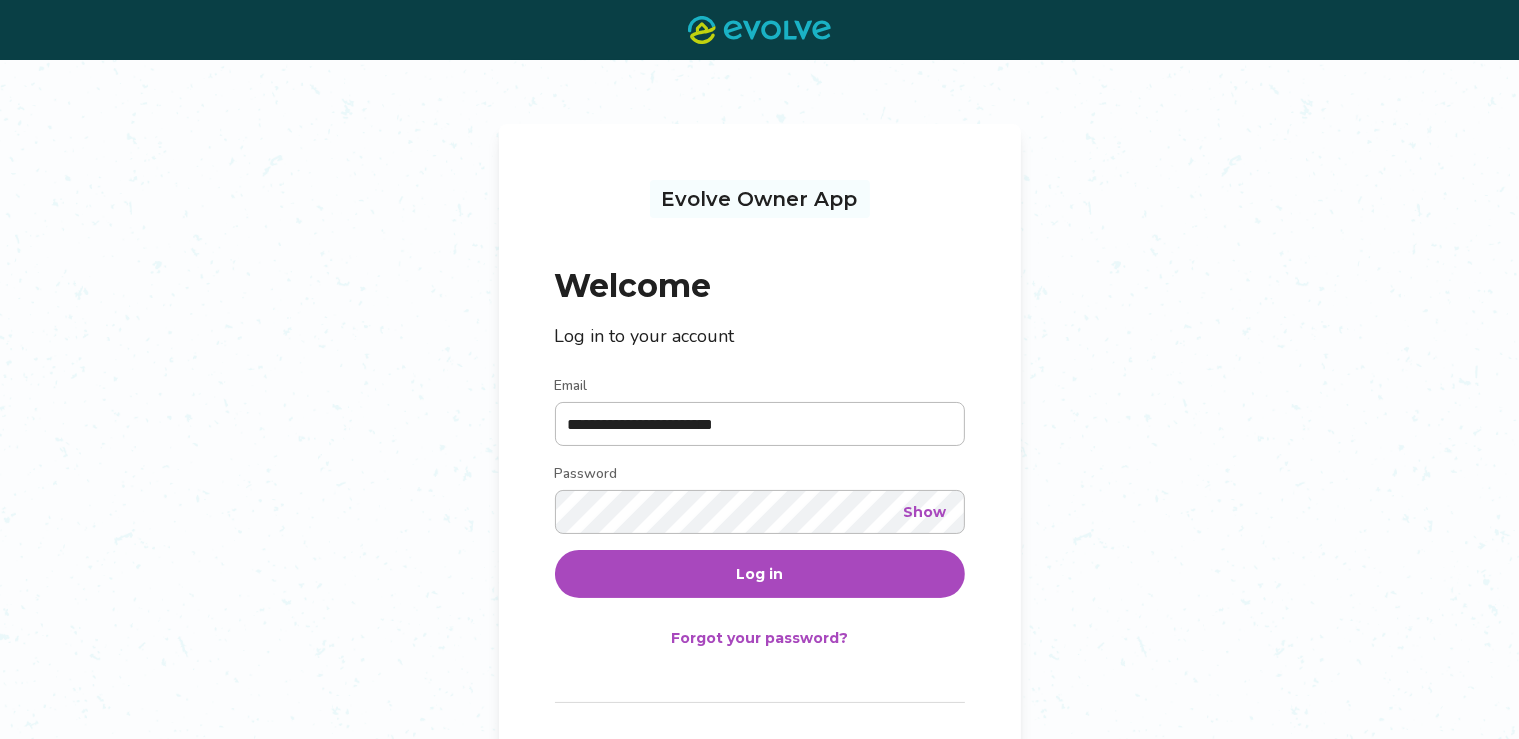 click on "Log in" at bounding box center [759, 574] 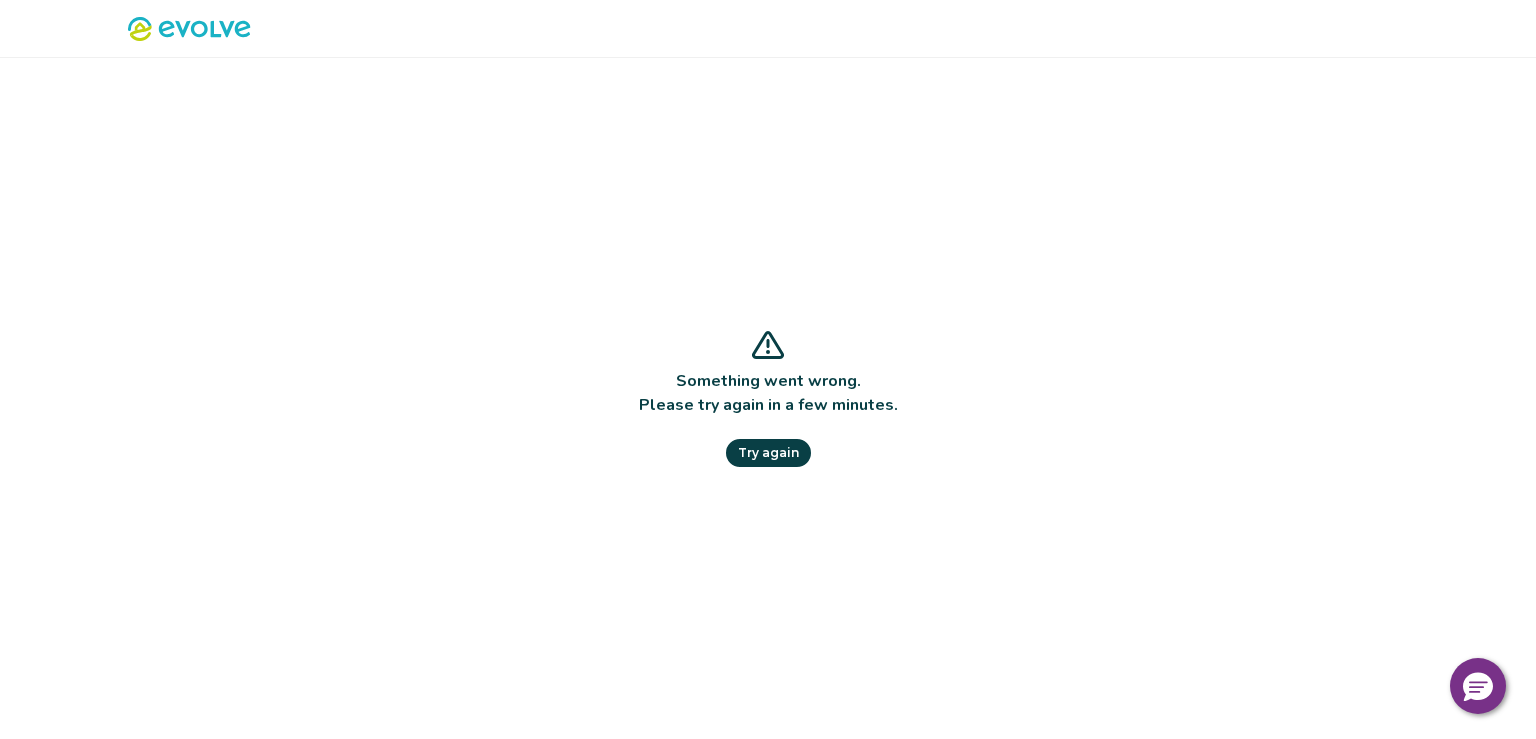 click on "Try again" at bounding box center (768, 453) 